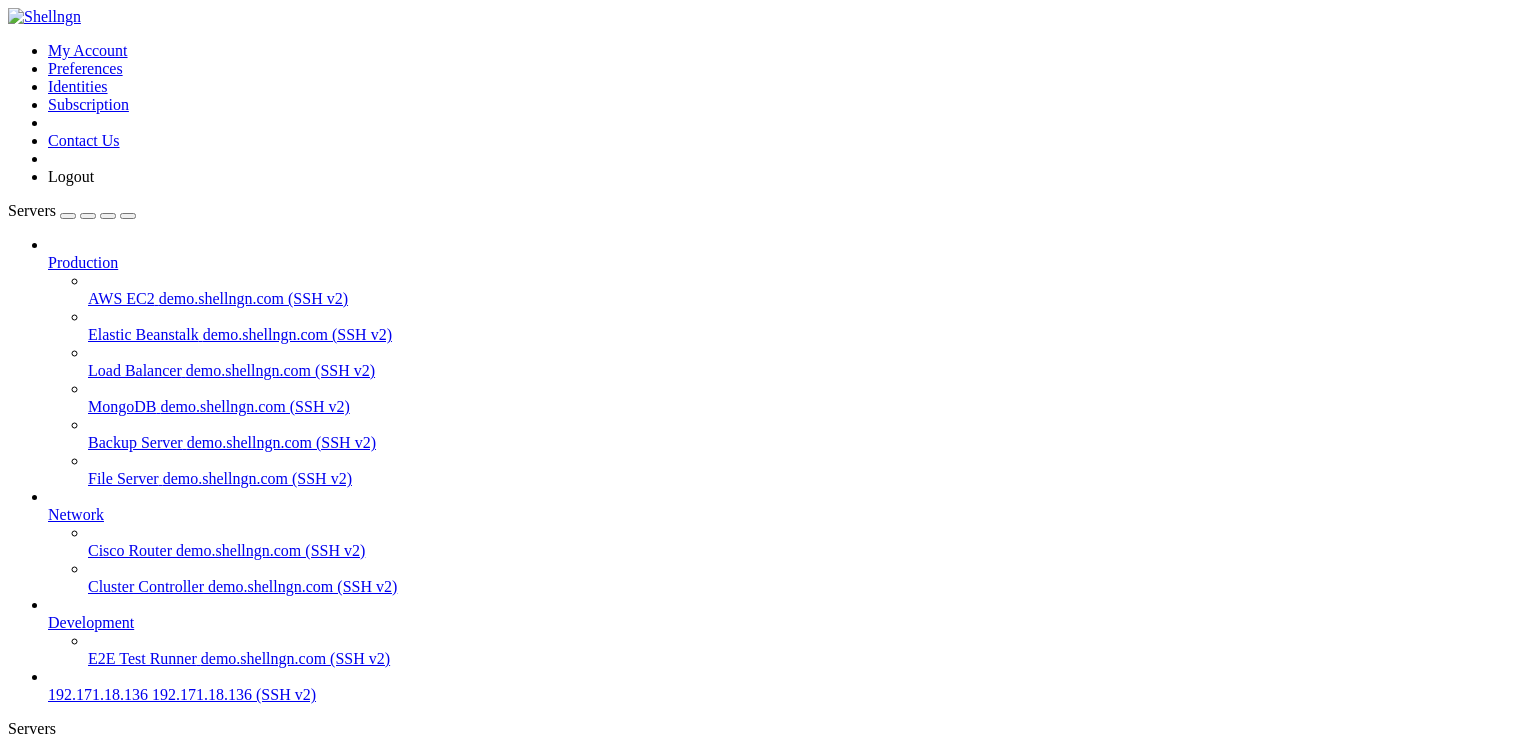 scroll, scrollTop: 0, scrollLeft: 0, axis: both 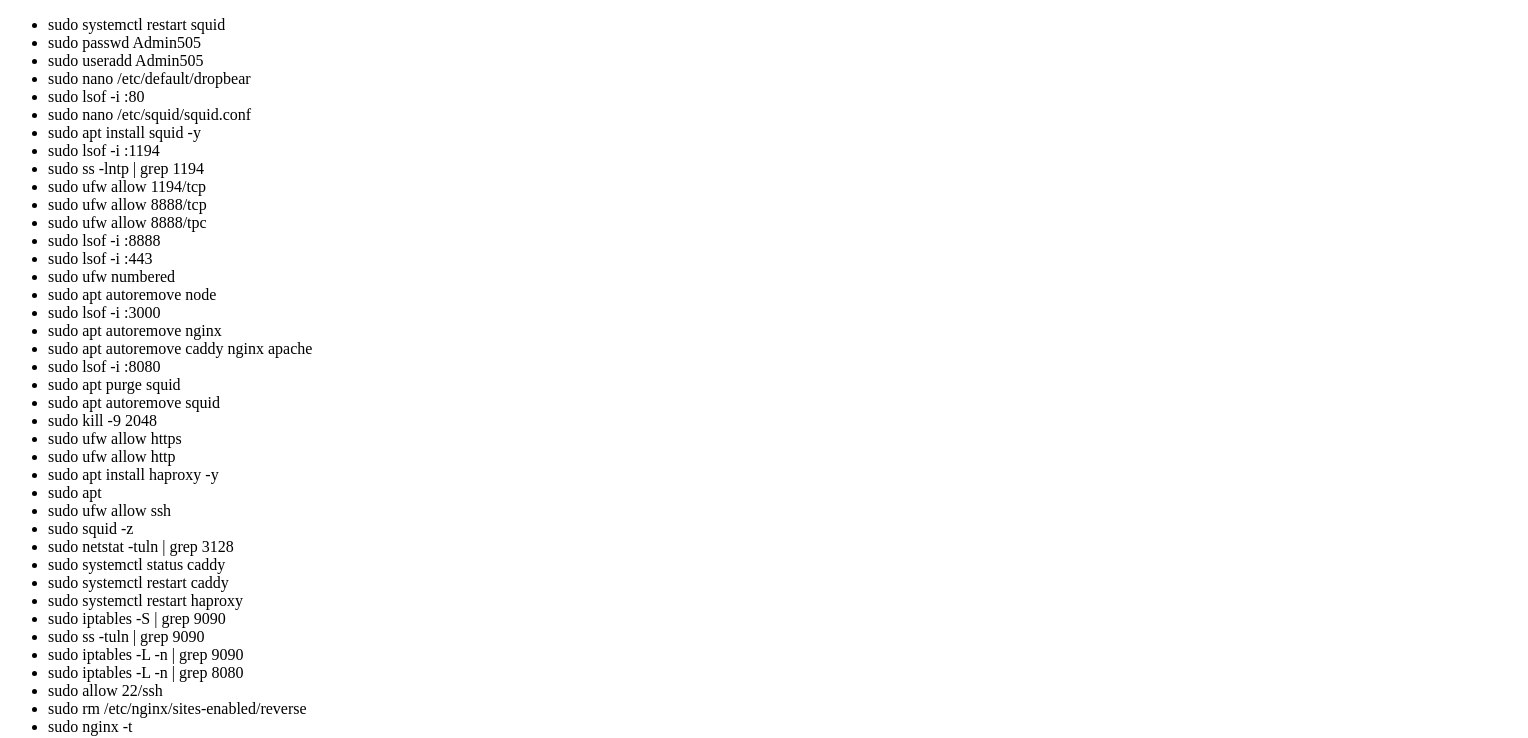 click on "cat: /root/.ssh/id_rsa.pub: No such file or directory root@reverse-proxy:~#  root@reverse-proxy:~# cat ~/.ssh/id_rsa.pub >> ~/.ssh/authorized_keys cat: /root/.ssh/id_rsa.pub: No such file or directory ^C root@reverse-proxy:~# cat /root/mi_llave.pub >> ~/.ssh/authorized_keys cat: /root/mi_llave.pub: No such file or directory root@reverse-proxy:~# ssh-keygen -t rsa -b 4096 Generating public/private rsa key pair. Enter file in which to save the key (/root/.ssh/id_rsa):  Enter passphrase (empty for no passphrase):  Enter same passphrase again:  Your identification has been saved in /root/.ssh/id_rsa Your public key has been saved in /root/.ssh/id_rsa.pub The key fingerprint is: SHA256:Q19CNPUlVXneM4mRmuzlqOVFbpWBw4lkPkEvDQv5CX4 root@reverse-proxy The key's randomart image is: +---[RSA 4096]----+ |         oBB+ =.*|" at bounding box center (772, 2528) 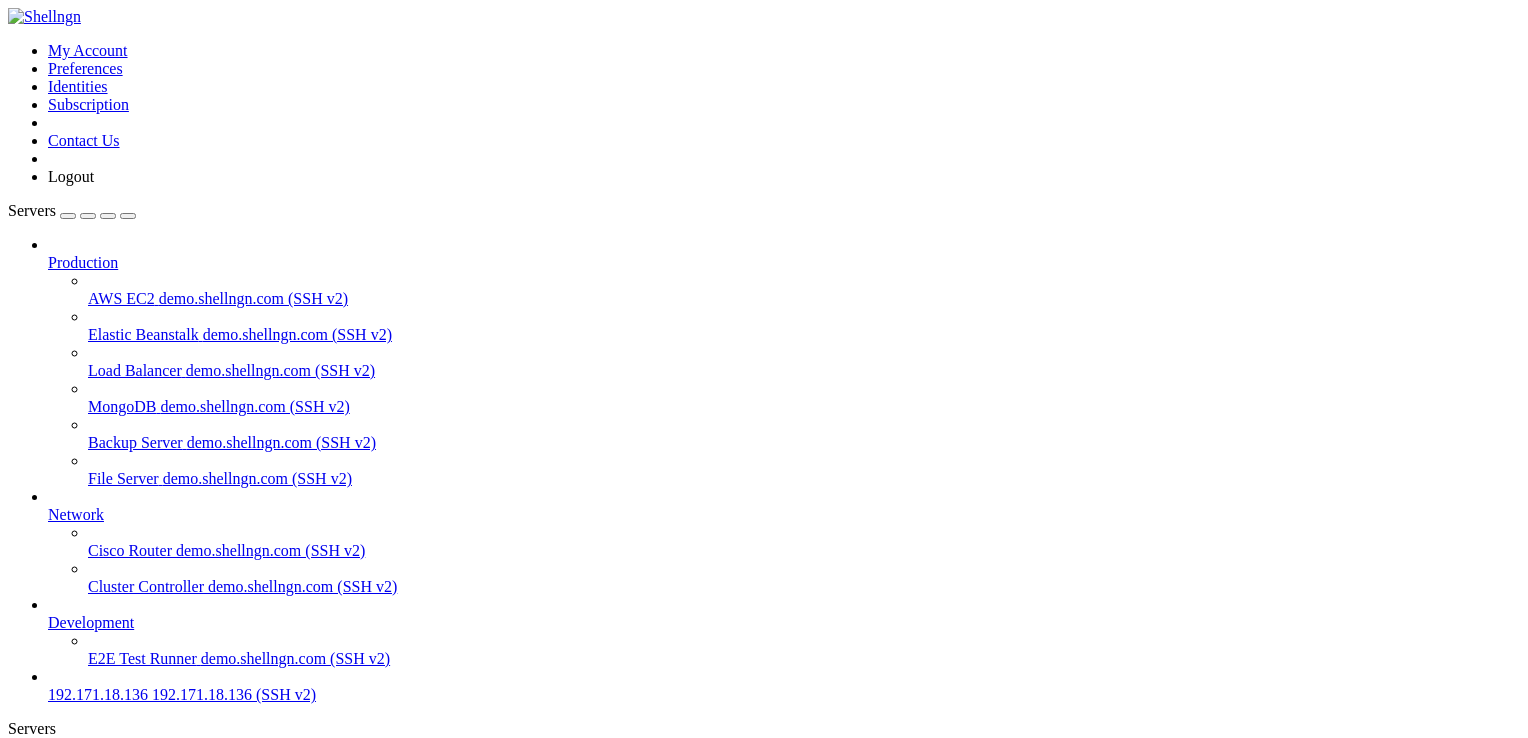 drag, startPoint x: 642, startPoint y: 1725, endPoint x: 528, endPoint y: 1713, distance: 114.62984 